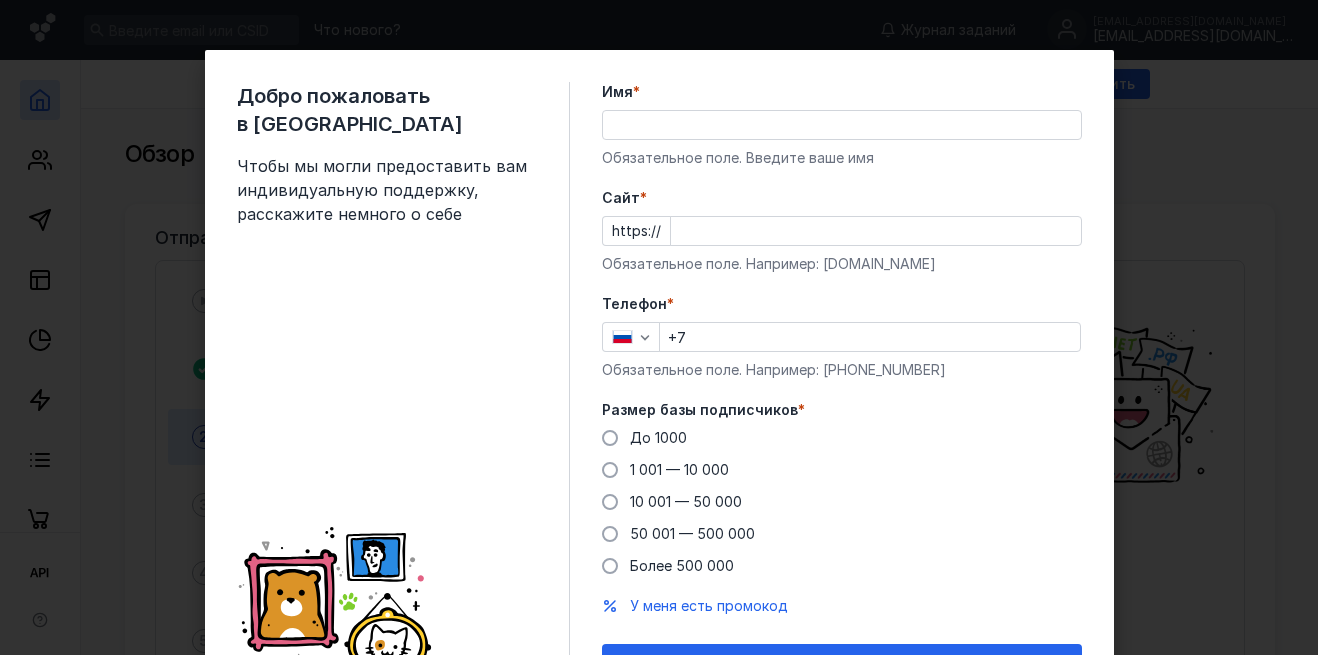 scroll, scrollTop: 0, scrollLeft: 0, axis: both 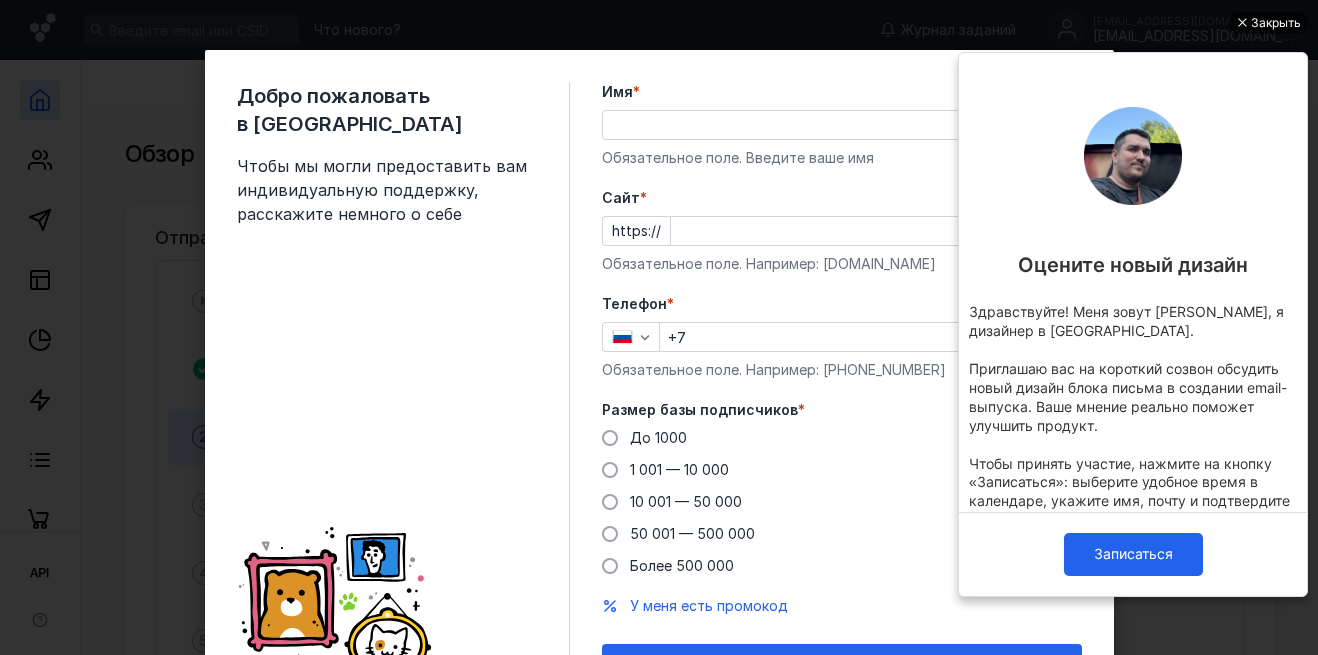 click on "Закрыть" at bounding box center (1268, 23) 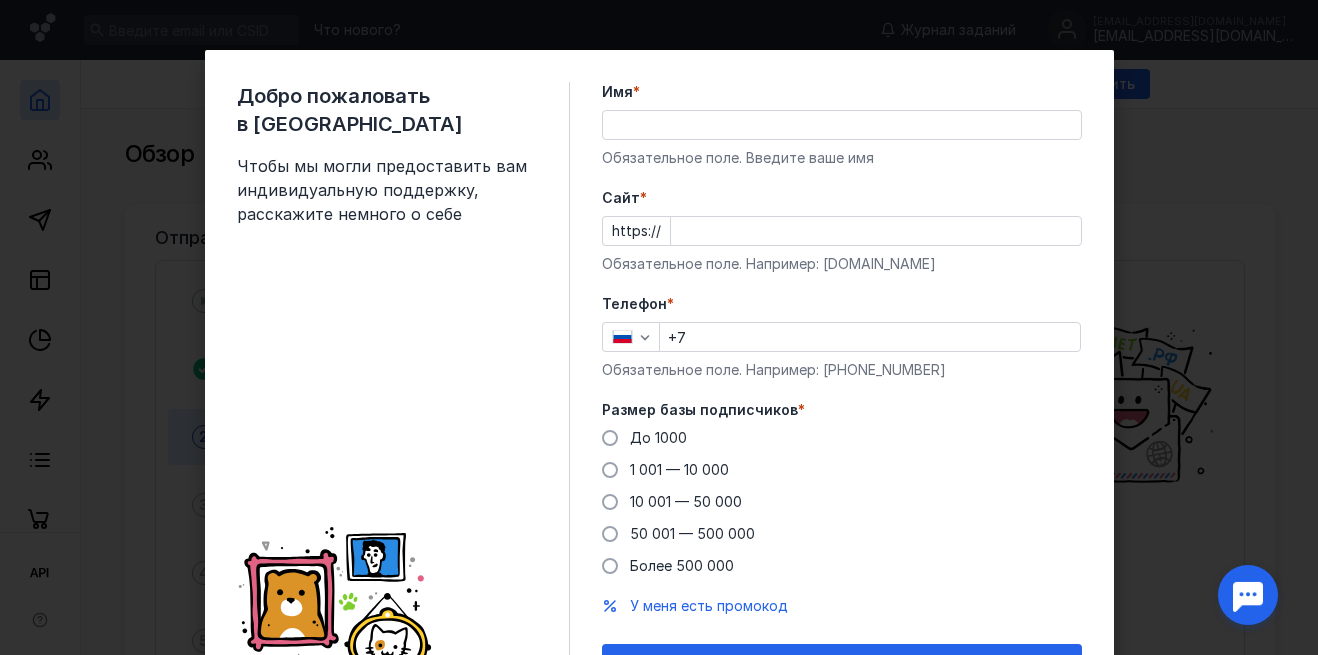 scroll, scrollTop: 0, scrollLeft: 0, axis: both 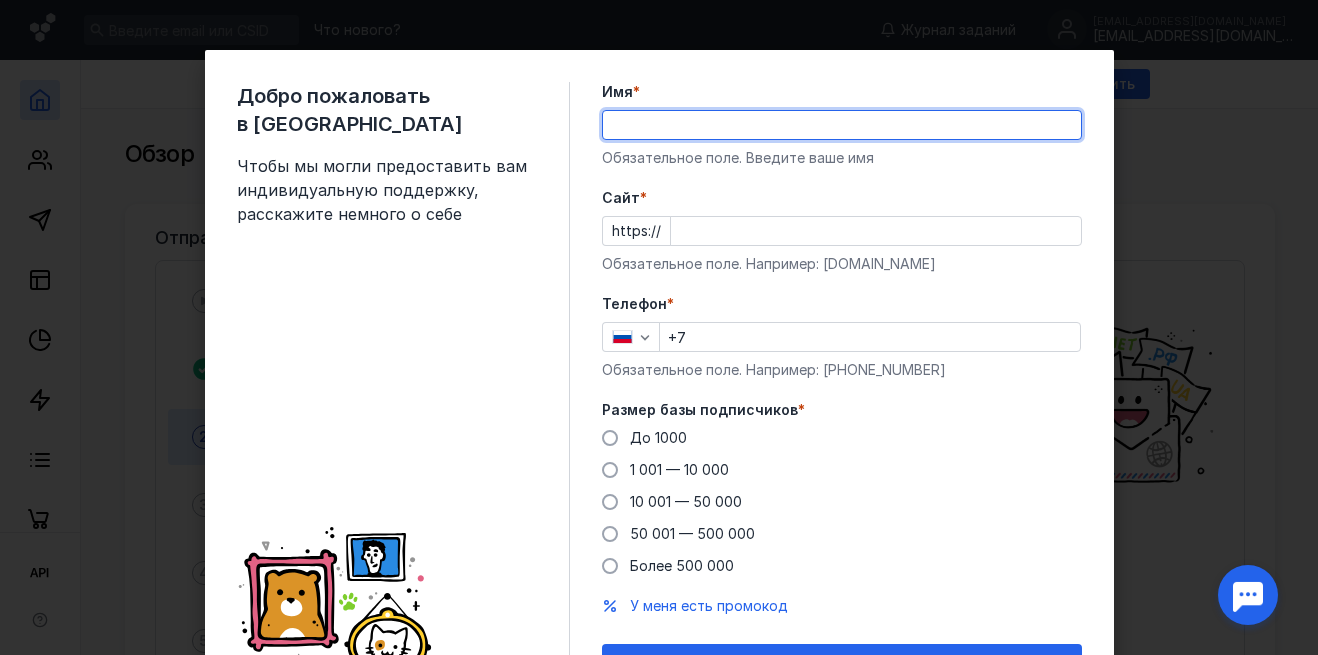 click on "Имя  *" at bounding box center [842, 125] 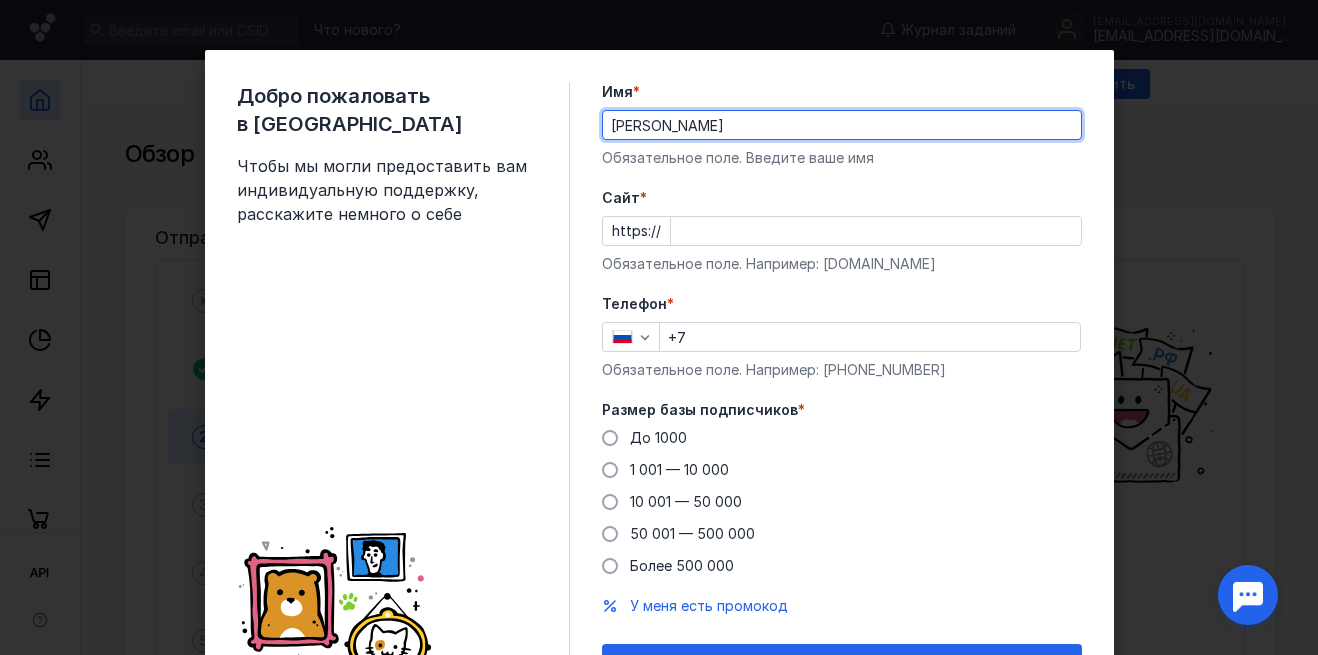 type on "[PERSON_NAME]" 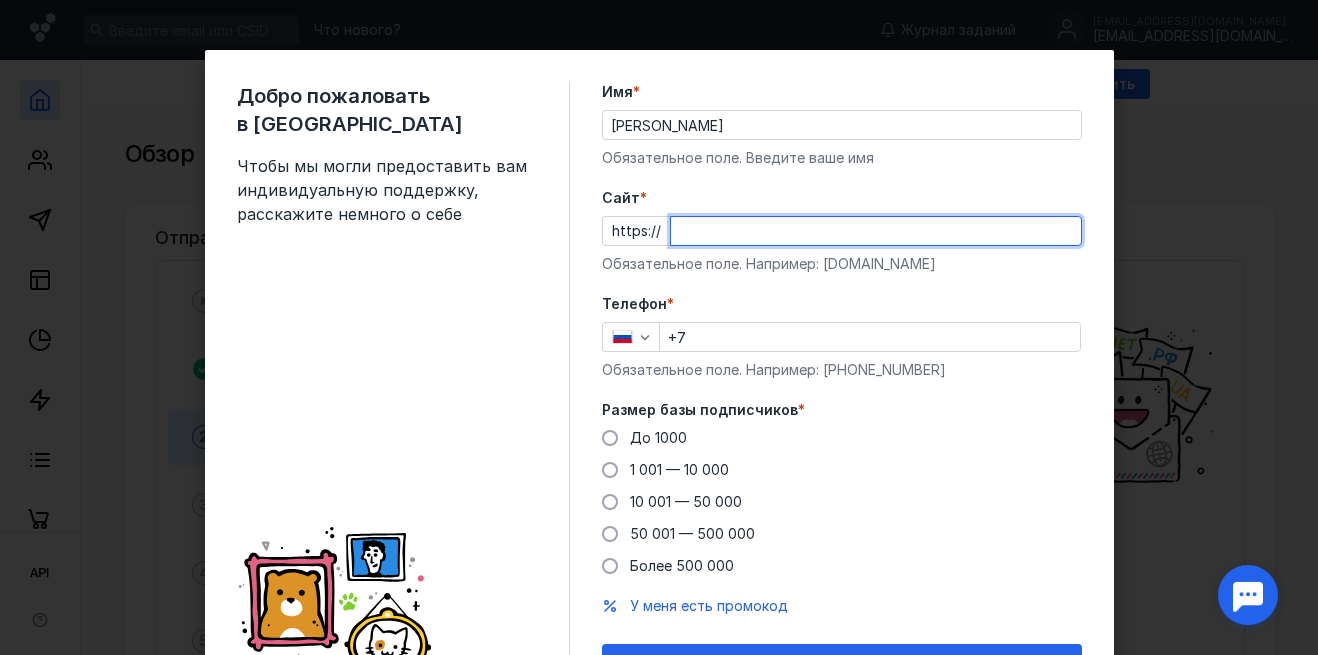 click on "Cайт  *" at bounding box center (876, 231) 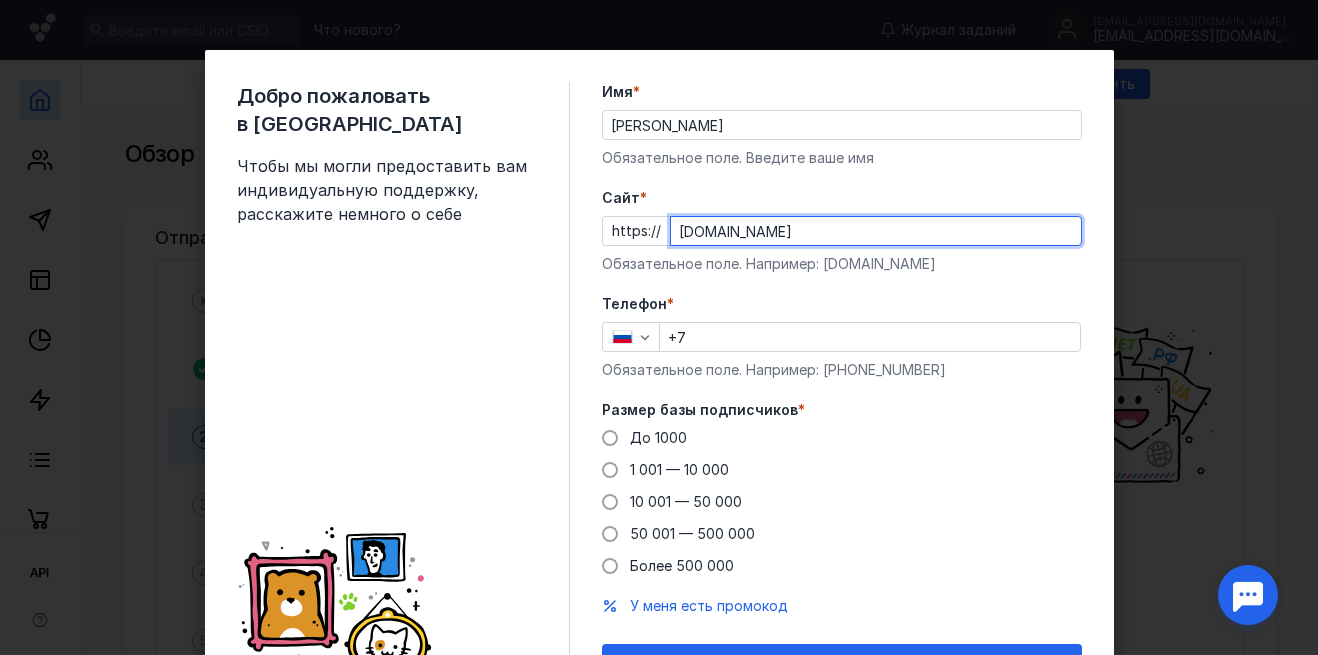 type on "[DOMAIN_NAME]" 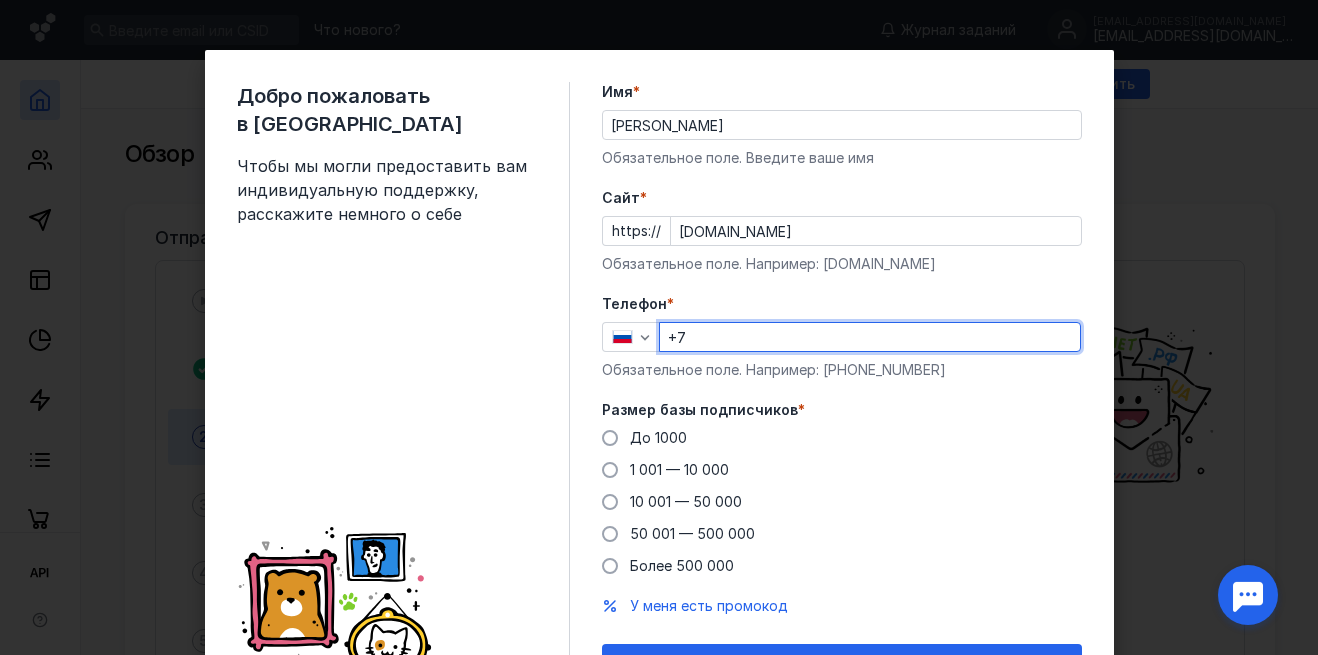 click on "+7" at bounding box center [870, 337] 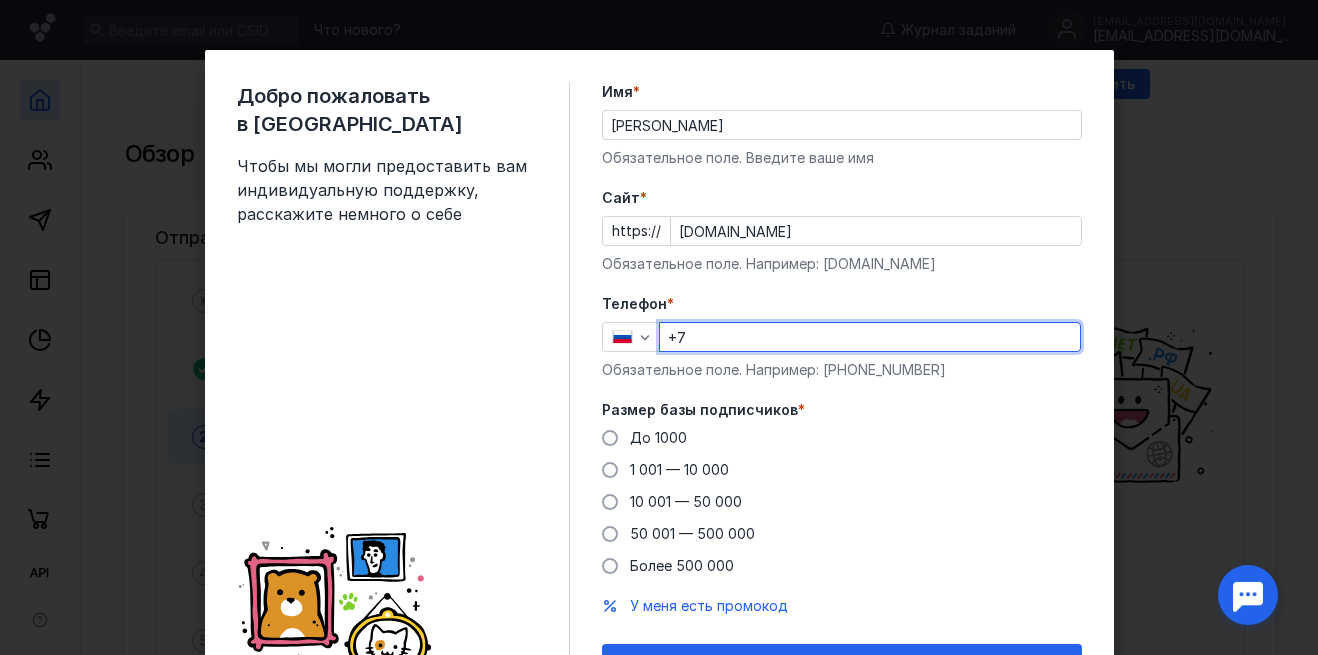 type on "[PHONE_NUMBER]" 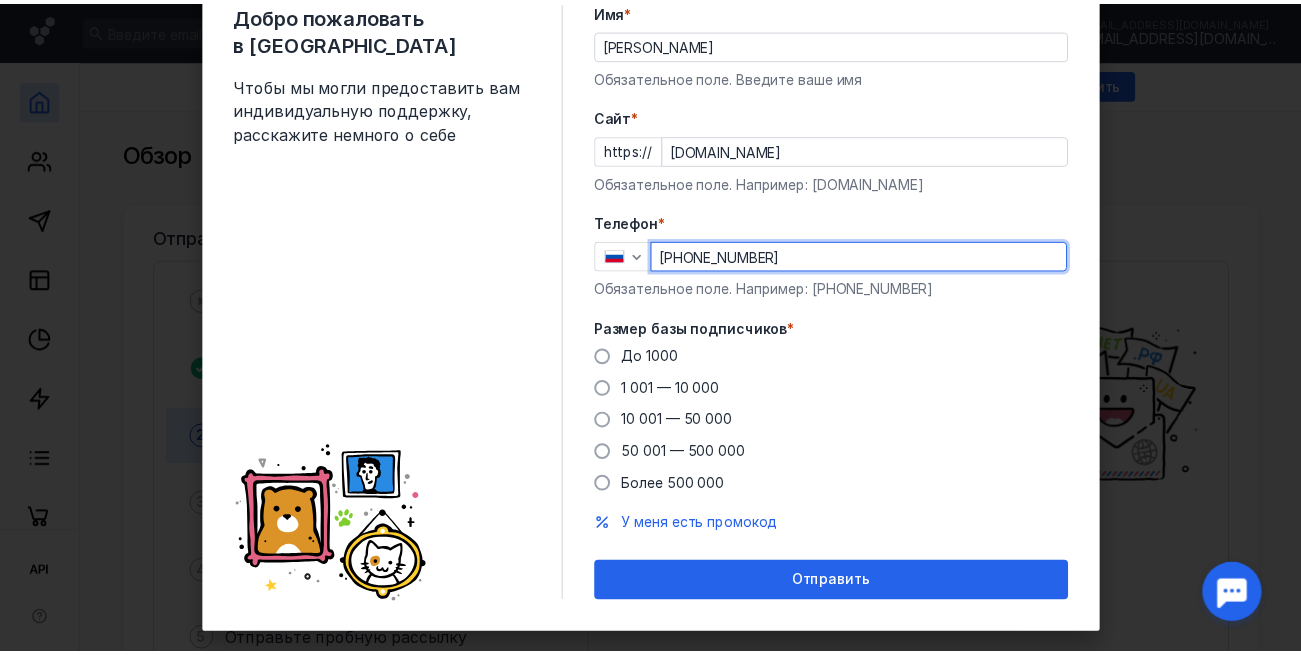scroll, scrollTop: 100, scrollLeft: 0, axis: vertical 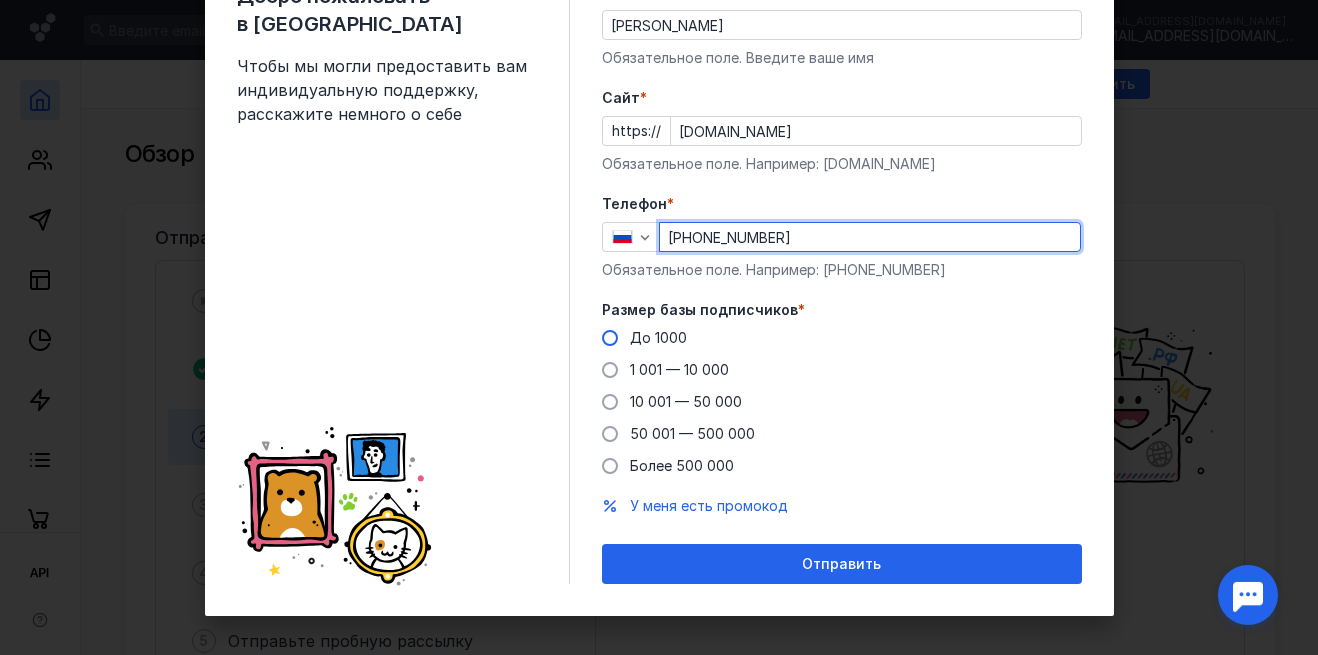 click on "До 1000" at bounding box center [658, 337] 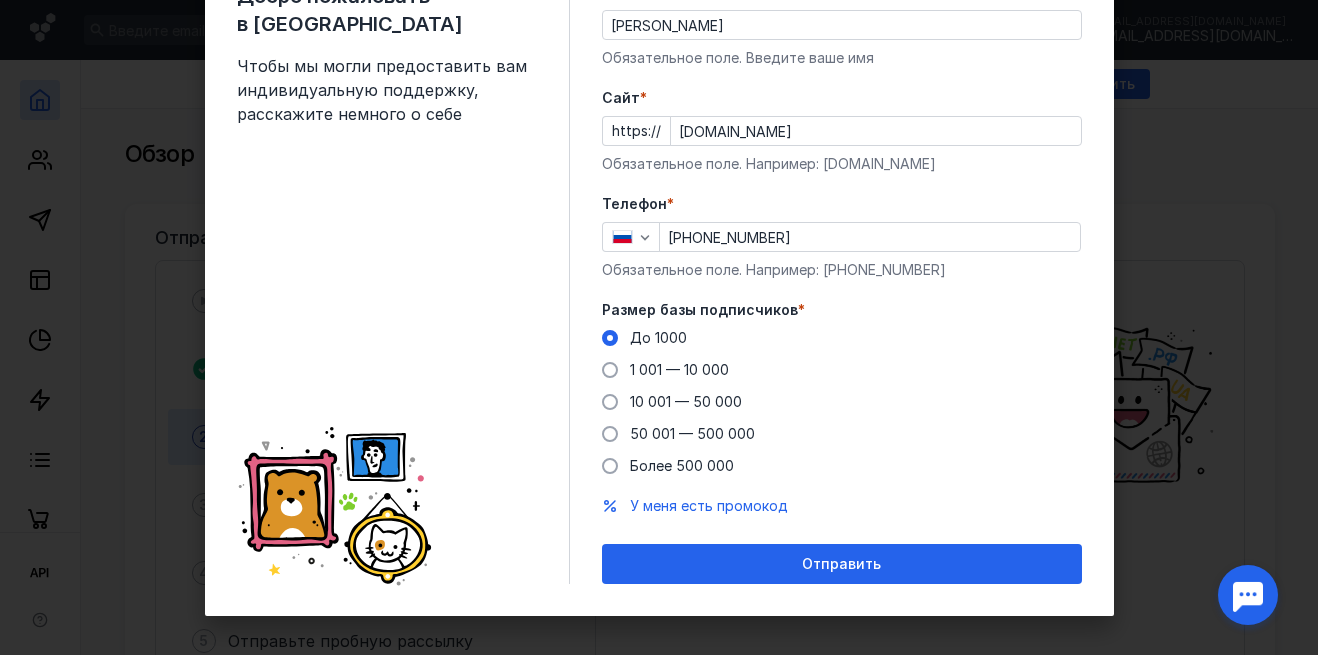 click on "Отправить" at bounding box center [841, 564] 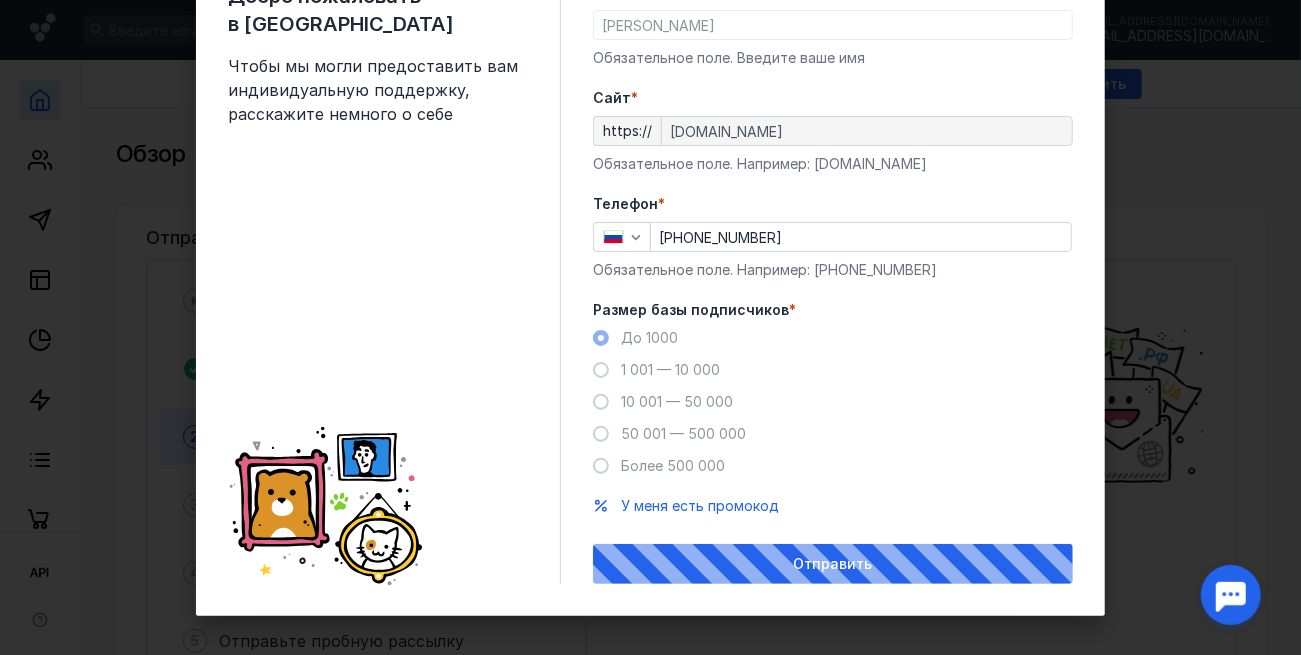 scroll, scrollTop: 0, scrollLeft: 0, axis: both 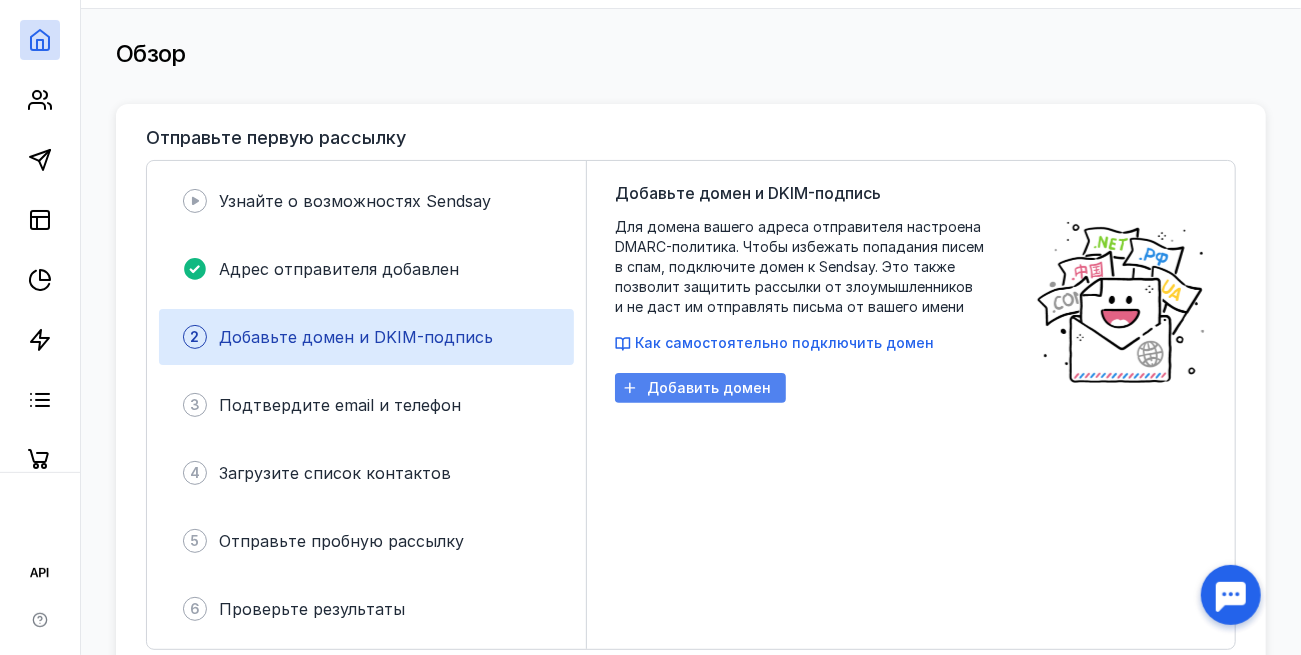 click on "Добавить домен" at bounding box center [709, 388] 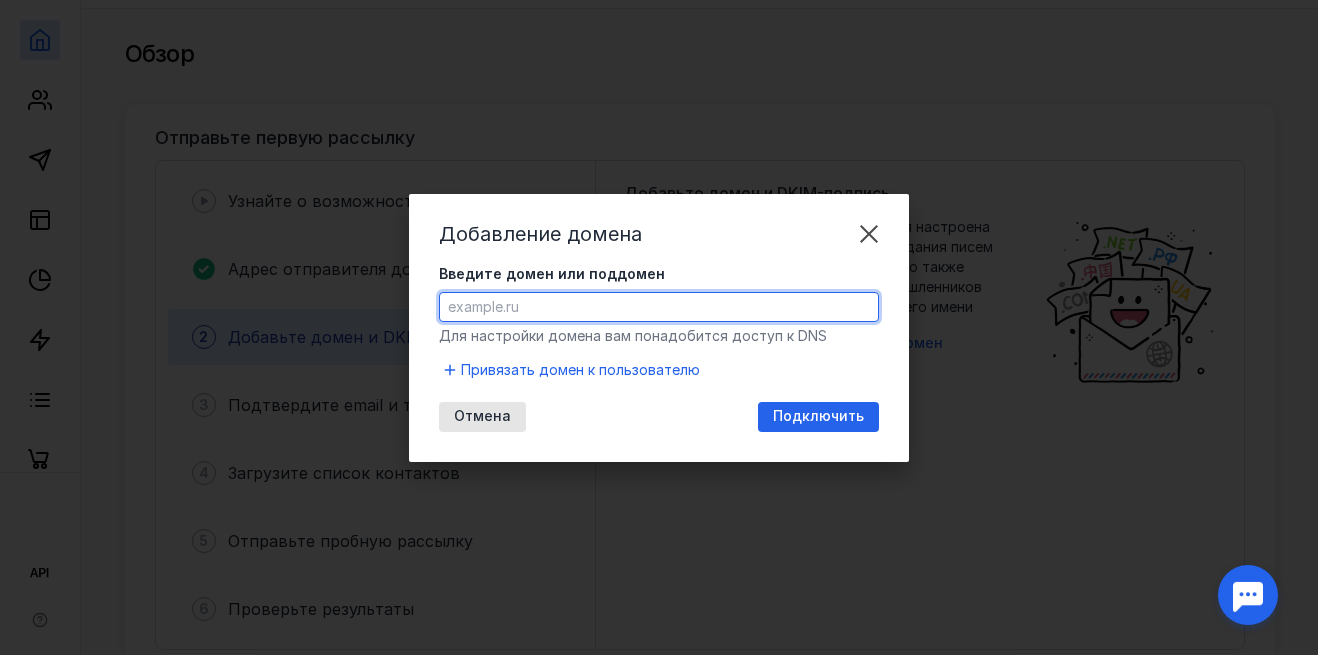 click on "Введите домен или поддомен" at bounding box center (659, 307) 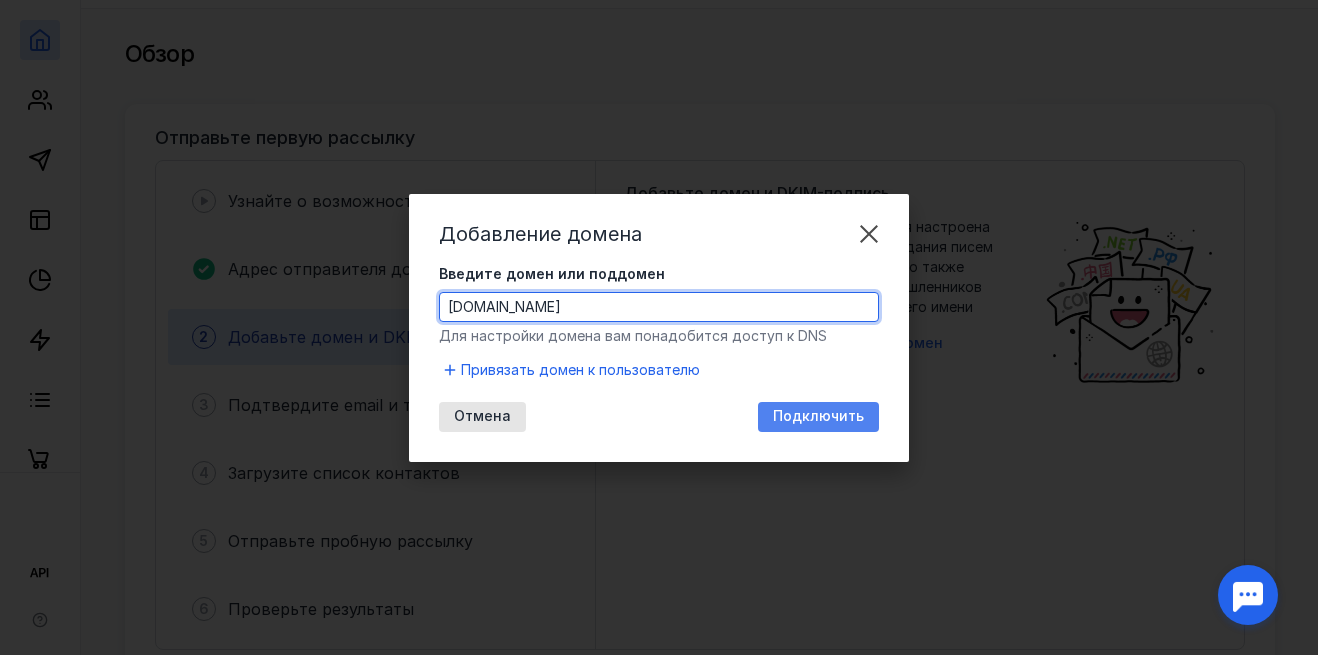 type on "[DOMAIN_NAME]" 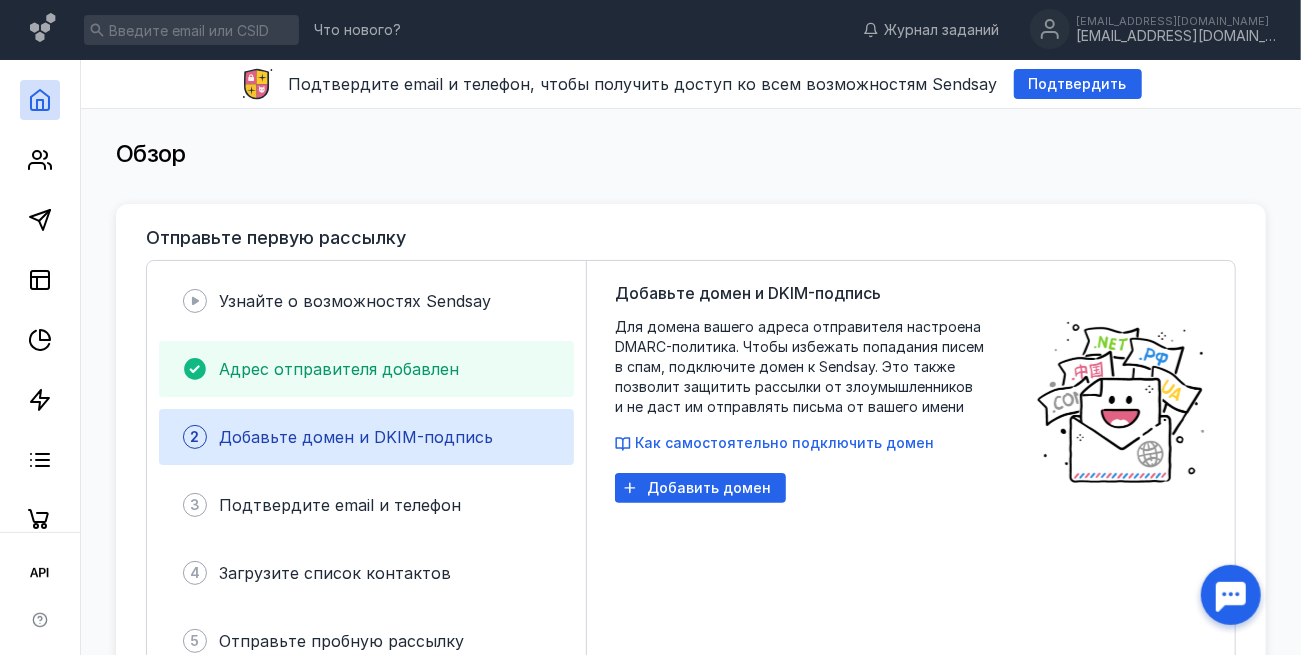 scroll, scrollTop: 300, scrollLeft: 0, axis: vertical 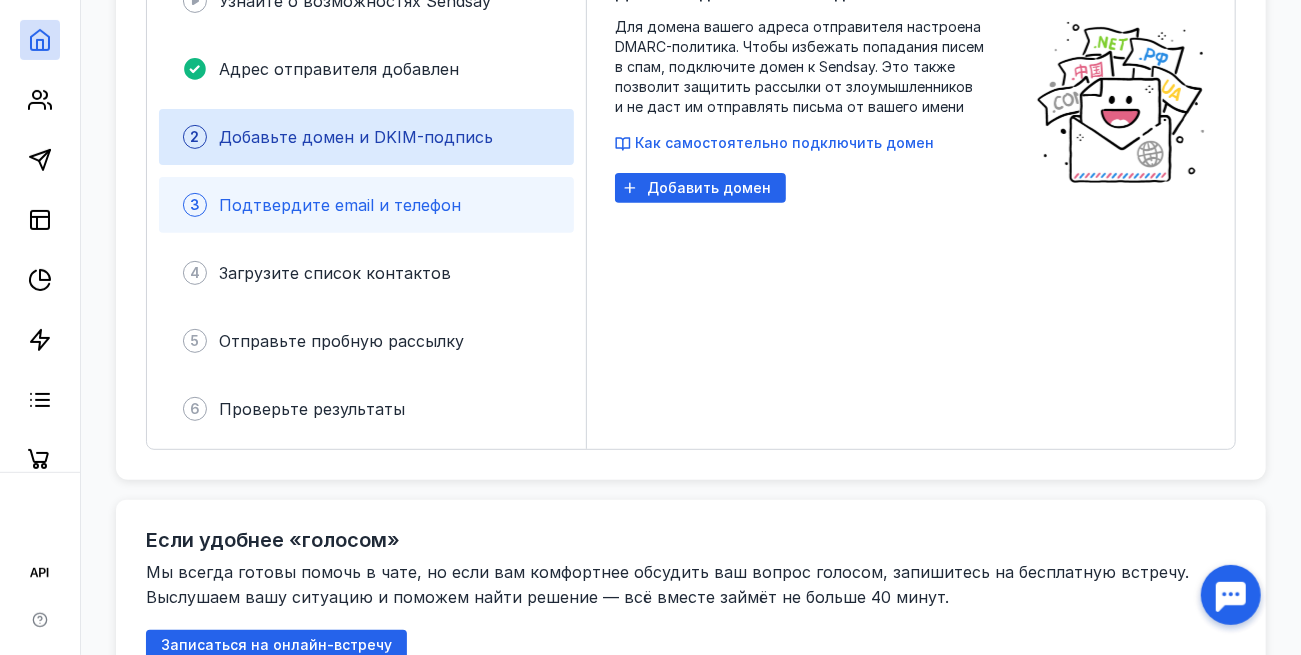 click on "Подтвердите email и телефон" at bounding box center (340, 205) 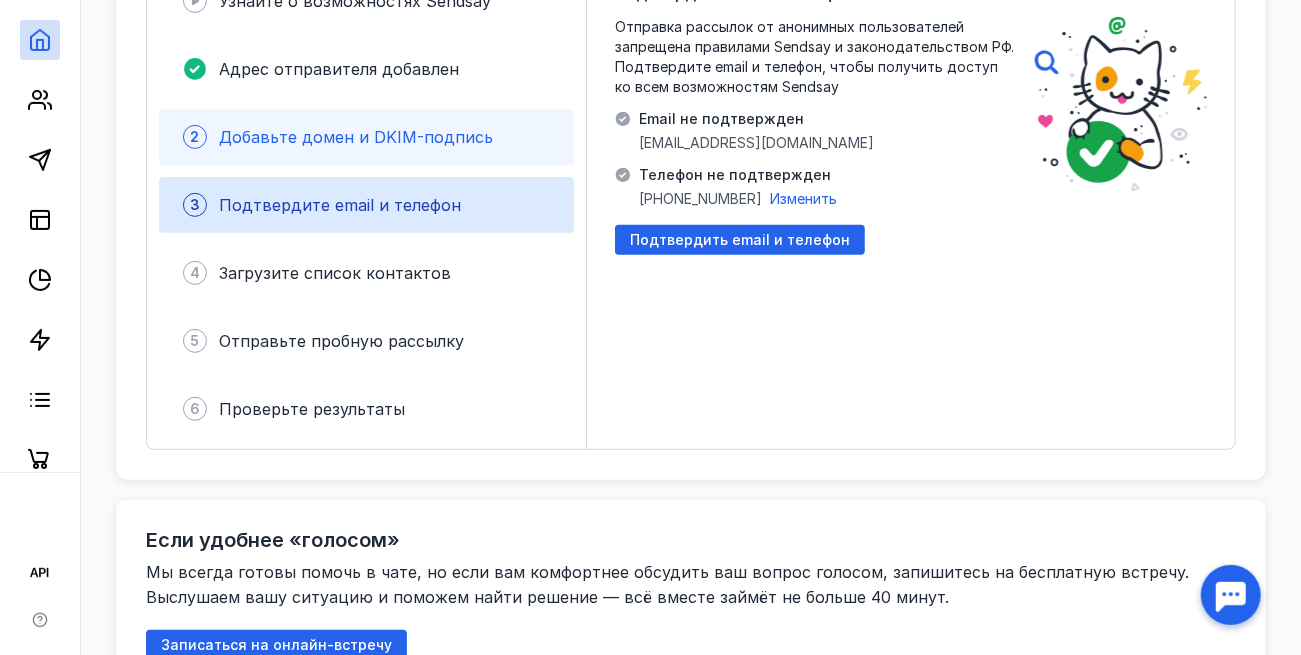 click on "2 Добавьте домен и DKIM-подпись" at bounding box center (366, 137) 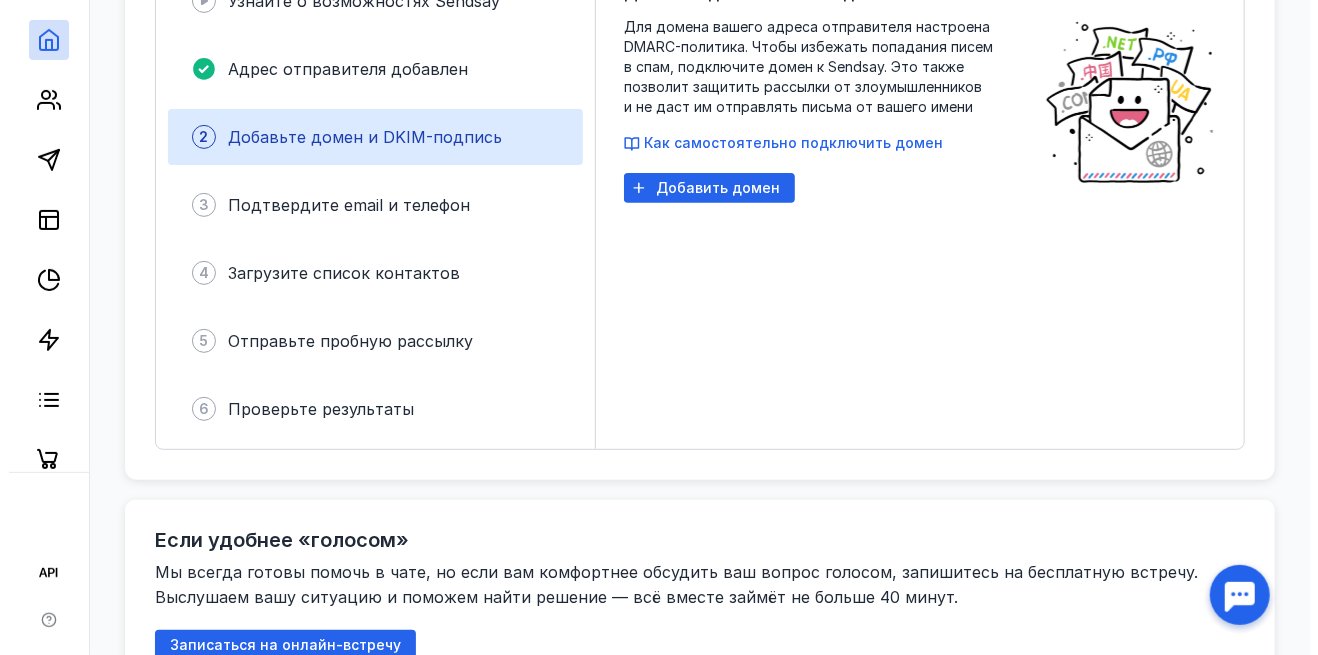 scroll, scrollTop: 200, scrollLeft: 0, axis: vertical 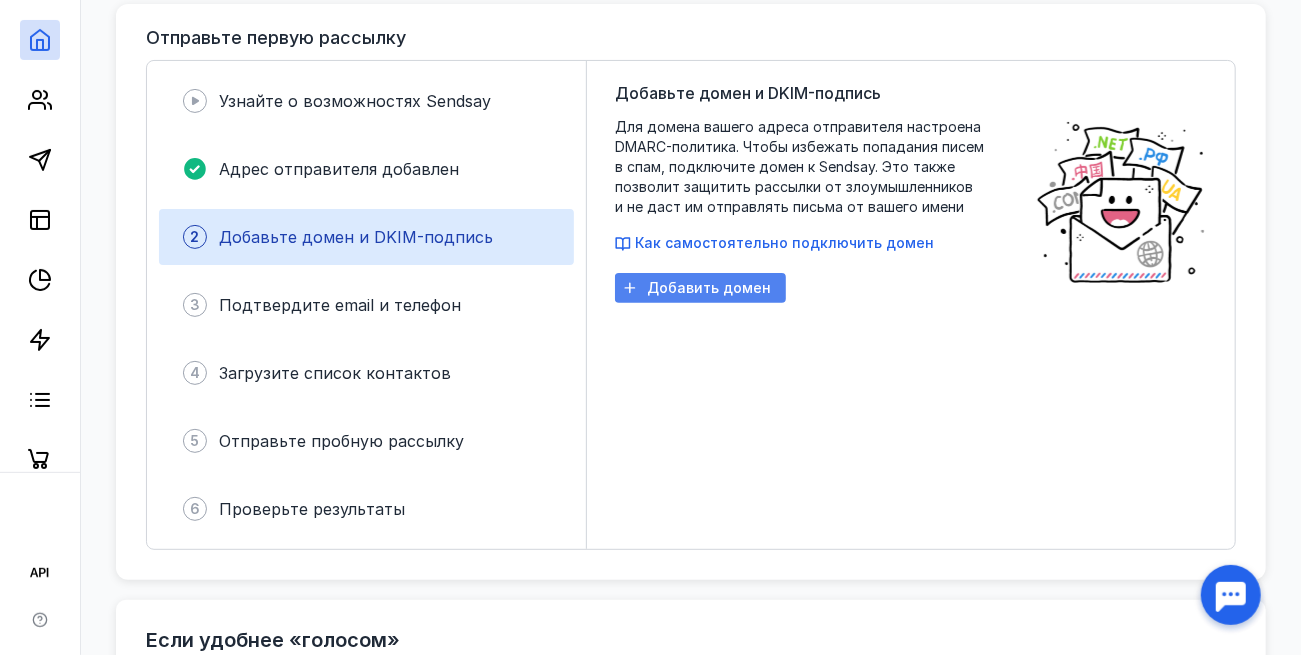 click on "Добавить домен" at bounding box center [709, 288] 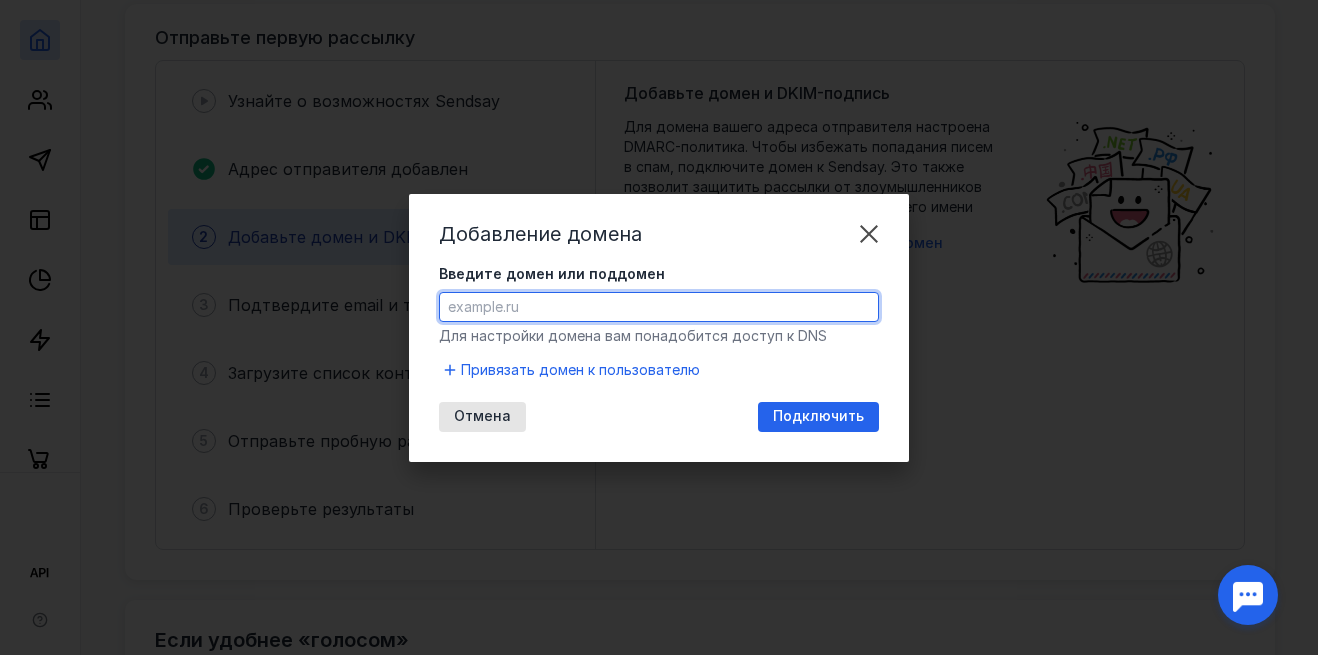 click on "Введите домен или поддомен" at bounding box center [659, 307] 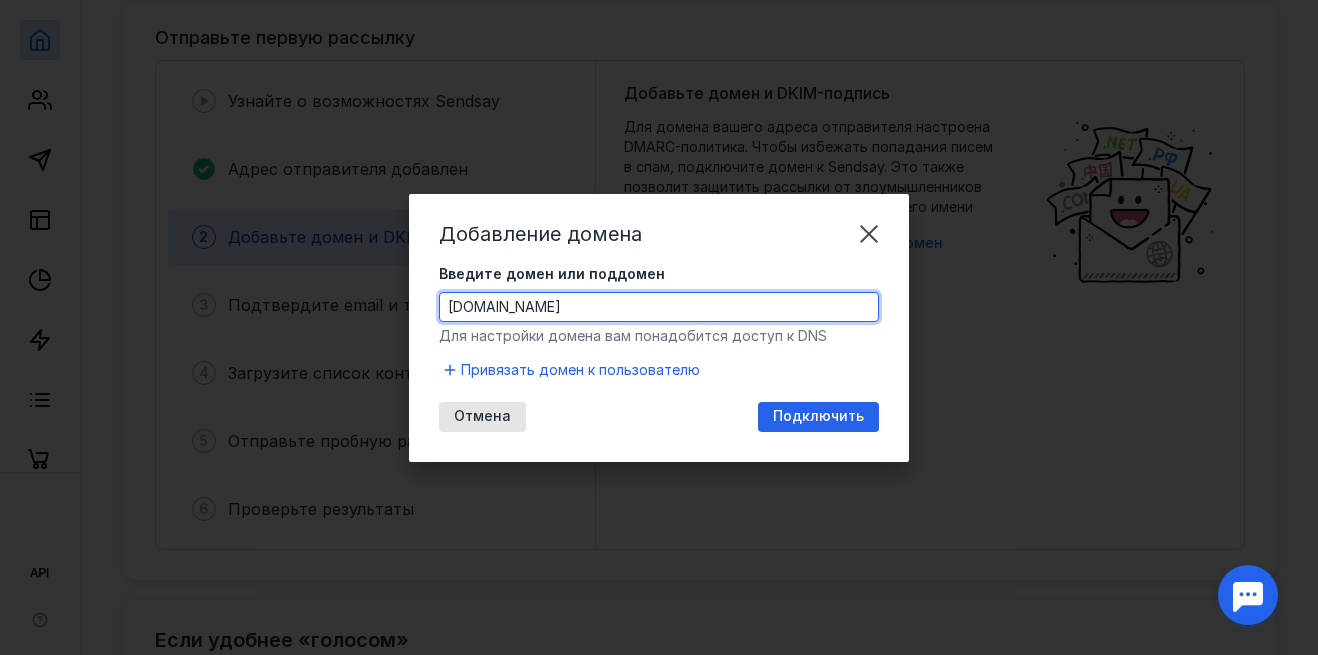 click on "[DOMAIN_NAME]" at bounding box center [659, 307] 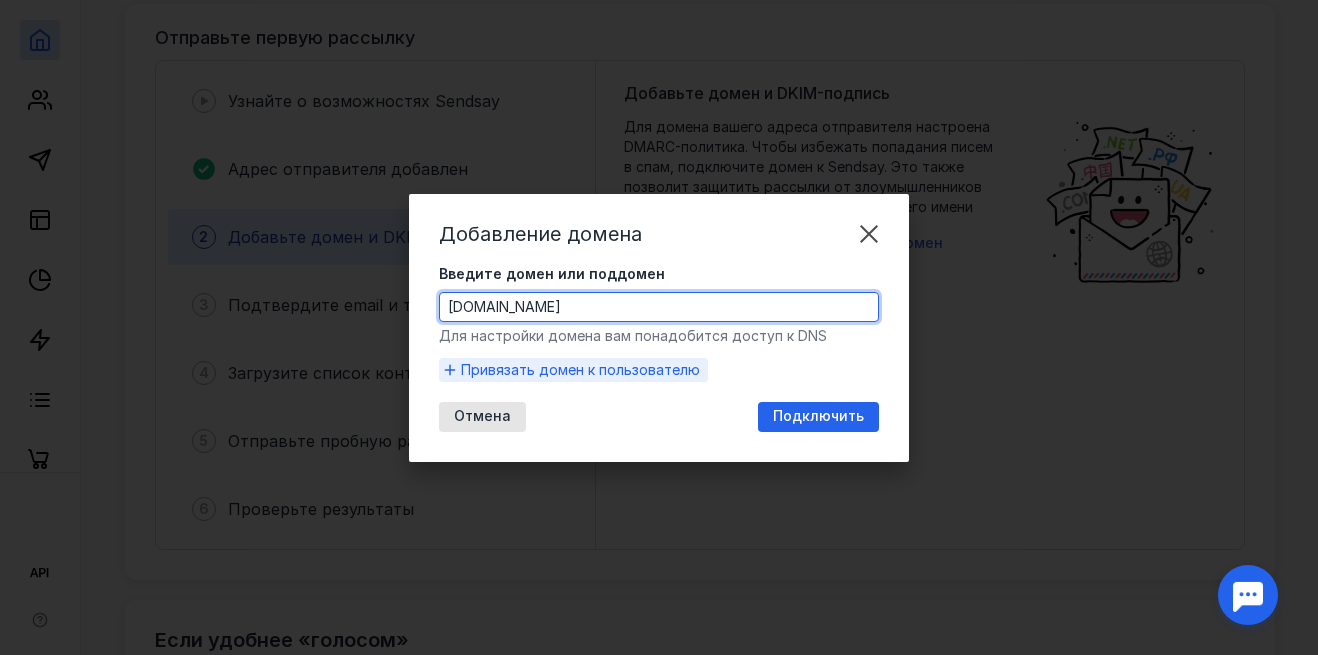 click on "Привязать домен к пользователю" at bounding box center [580, 370] 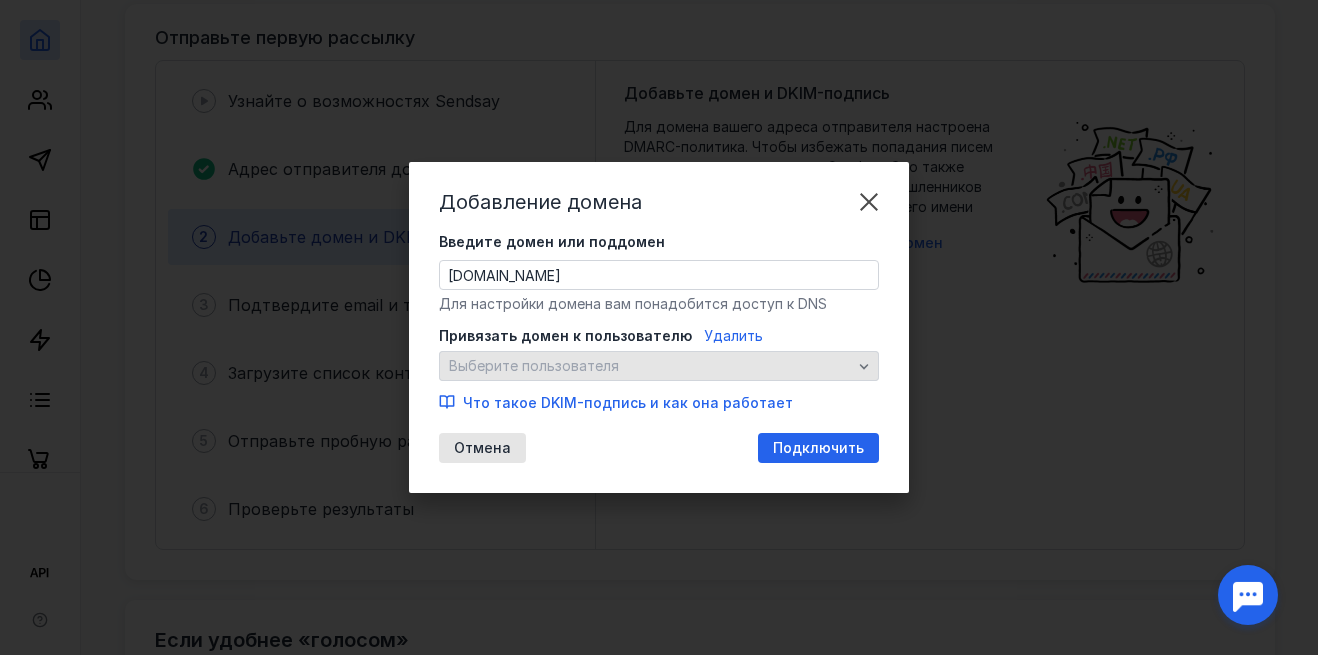 click on "Выберите пользователя" at bounding box center [650, 366] 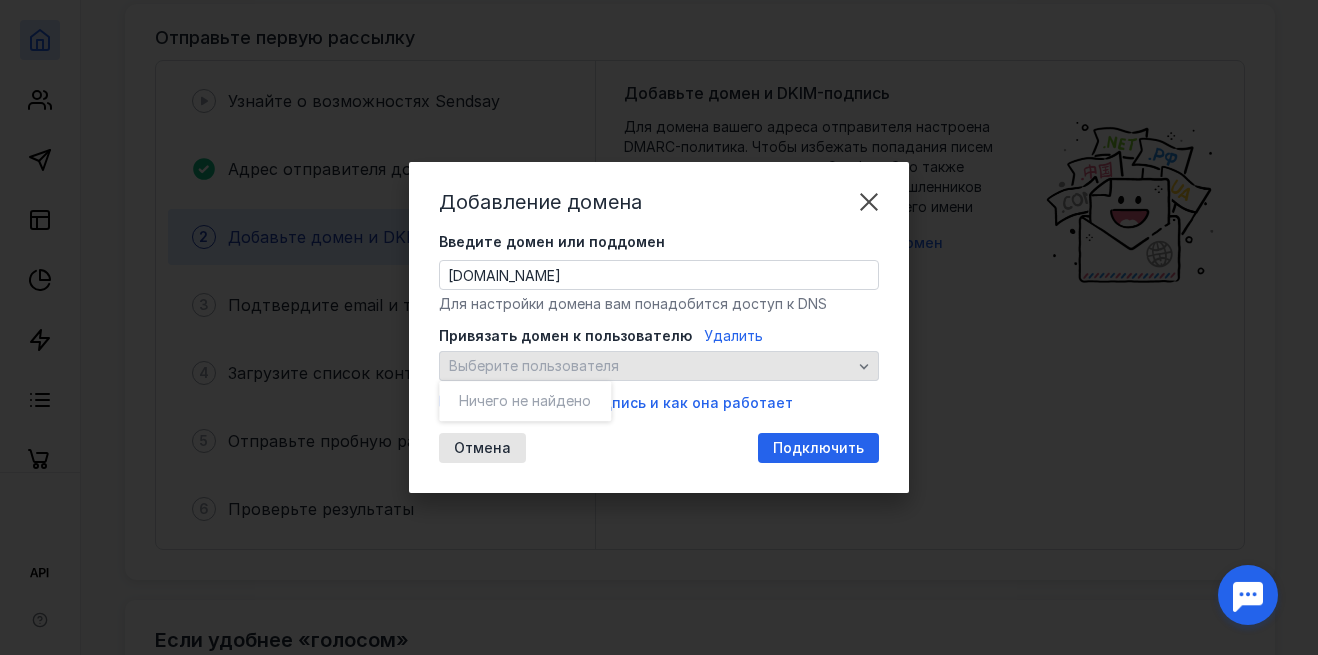 click on "Выберите пользователя" at bounding box center [659, 366] 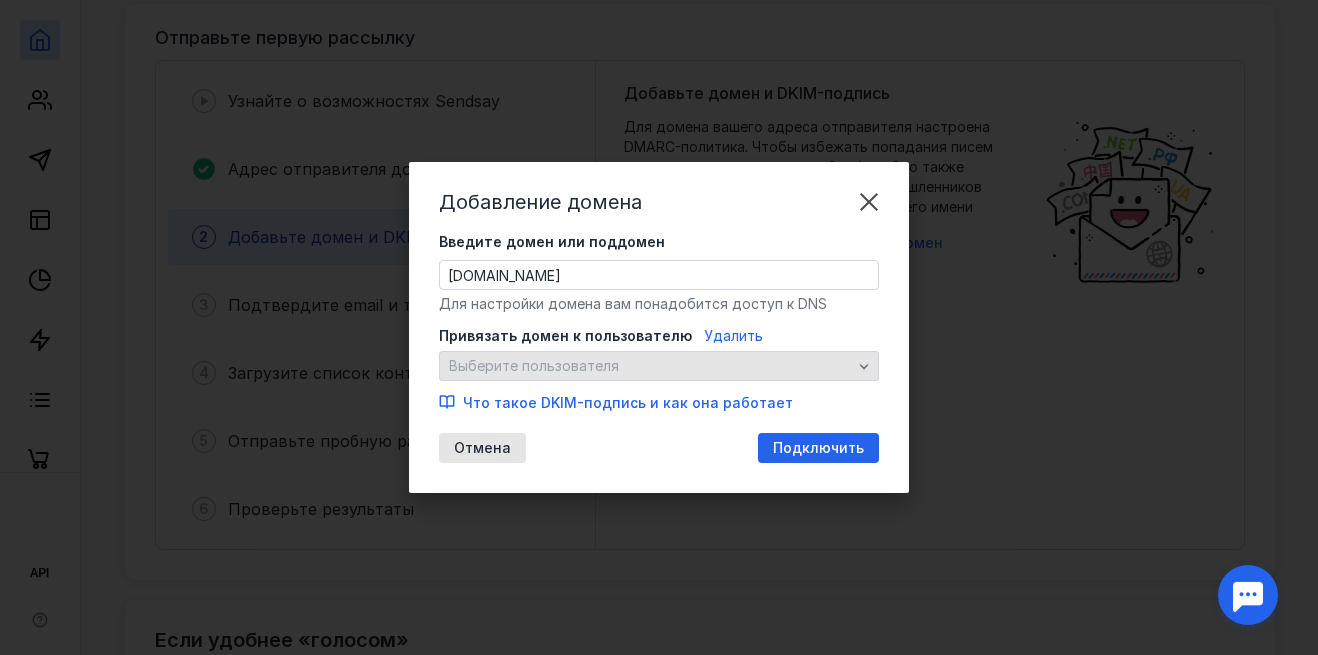 click on "Выберите пользователя" at bounding box center (534, 366) 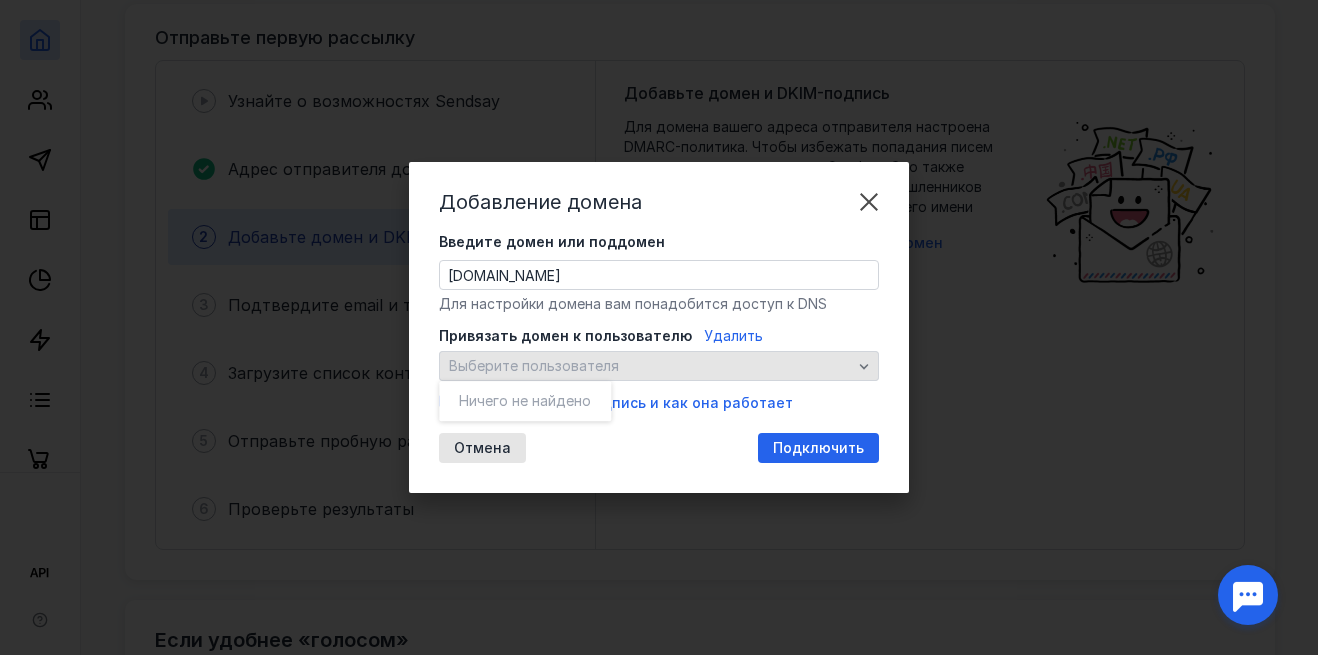 type 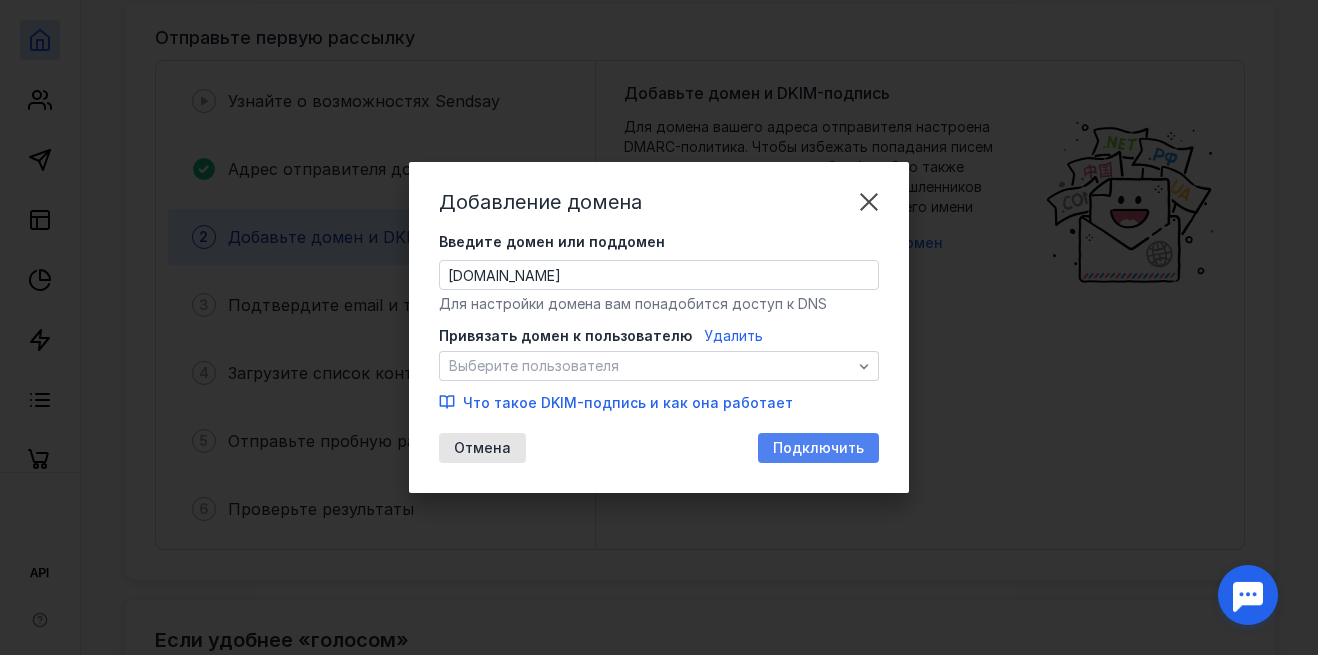click on "Подключить" at bounding box center [818, 448] 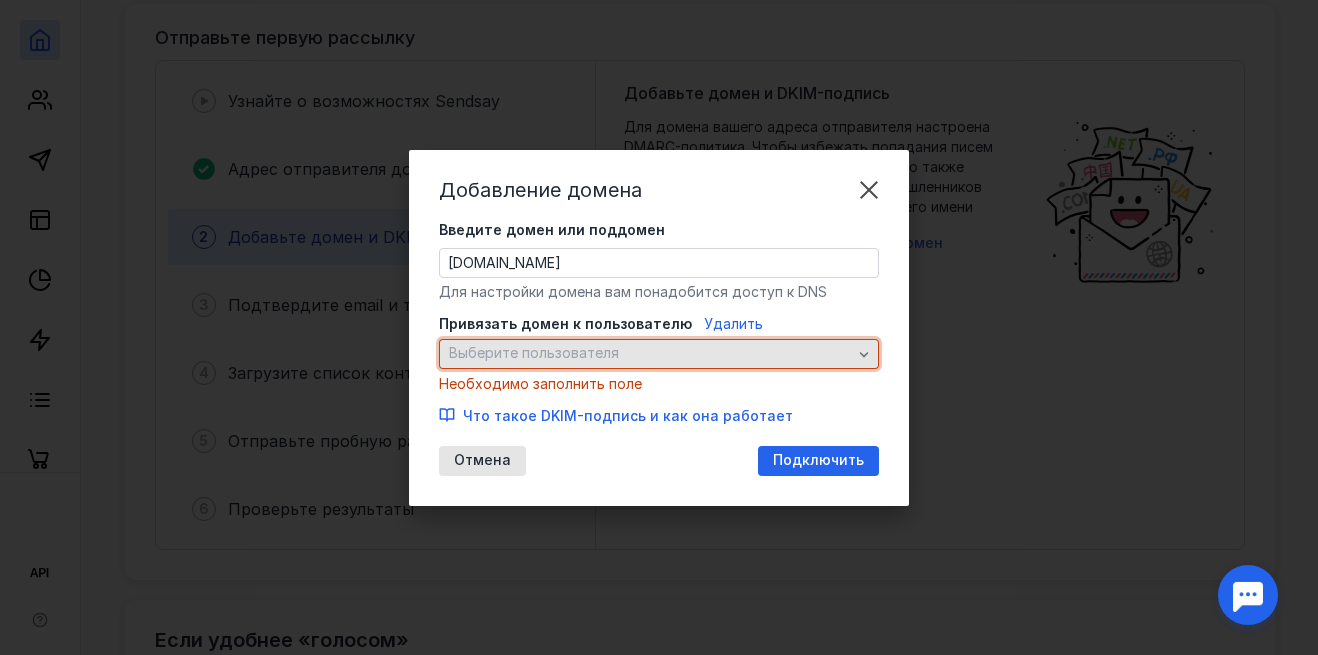 click on "Выберите пользователя" at bounding box center [650, 353] 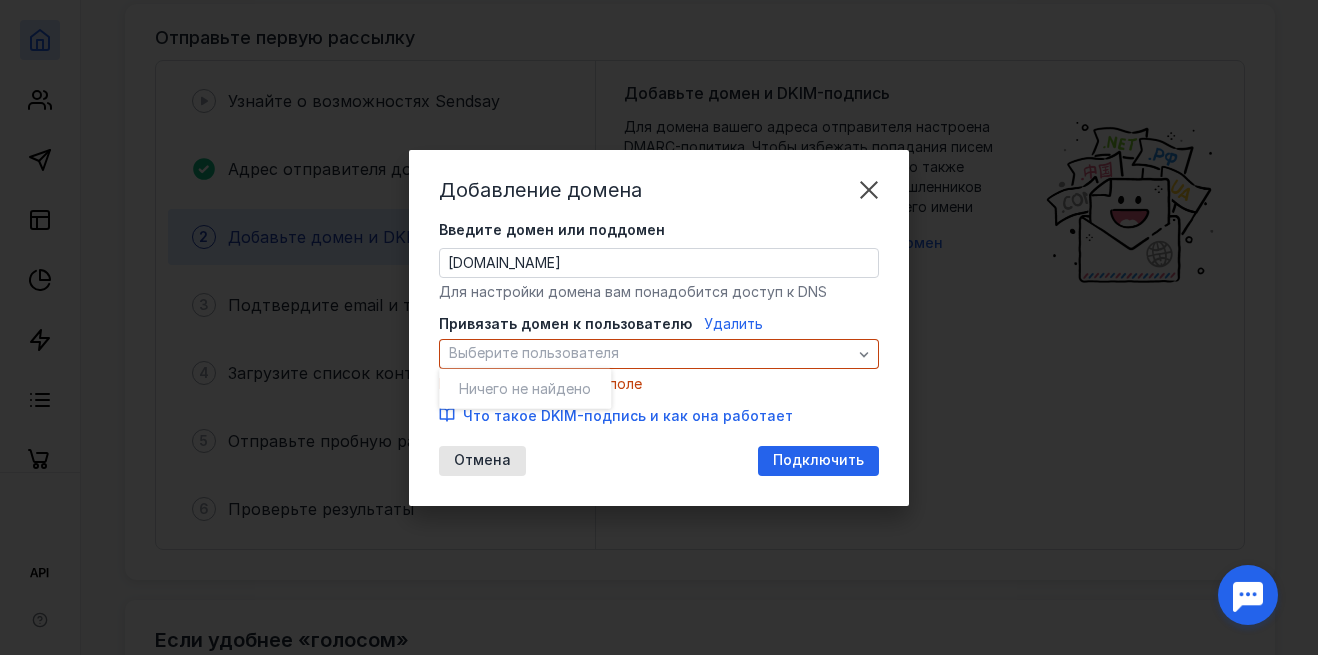 click on "Ничего не найдено" at bounding box center [525, 388] 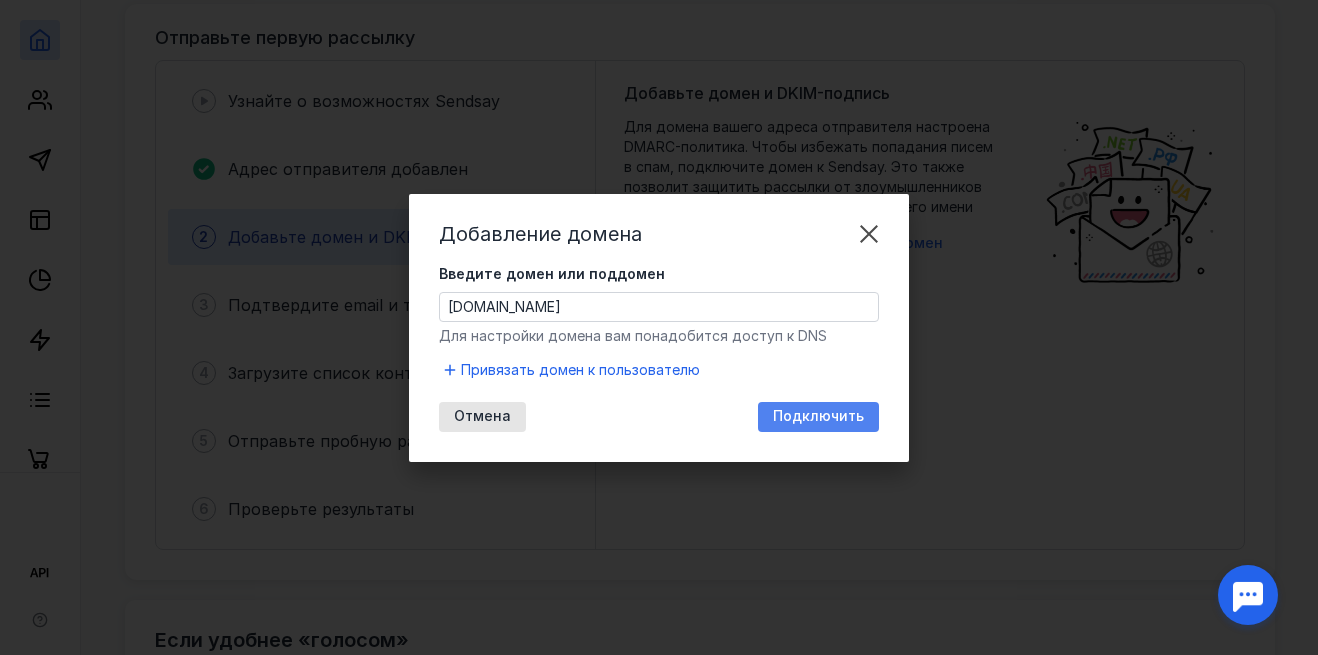 click on "Подключить" at bounding box center [818, 416] 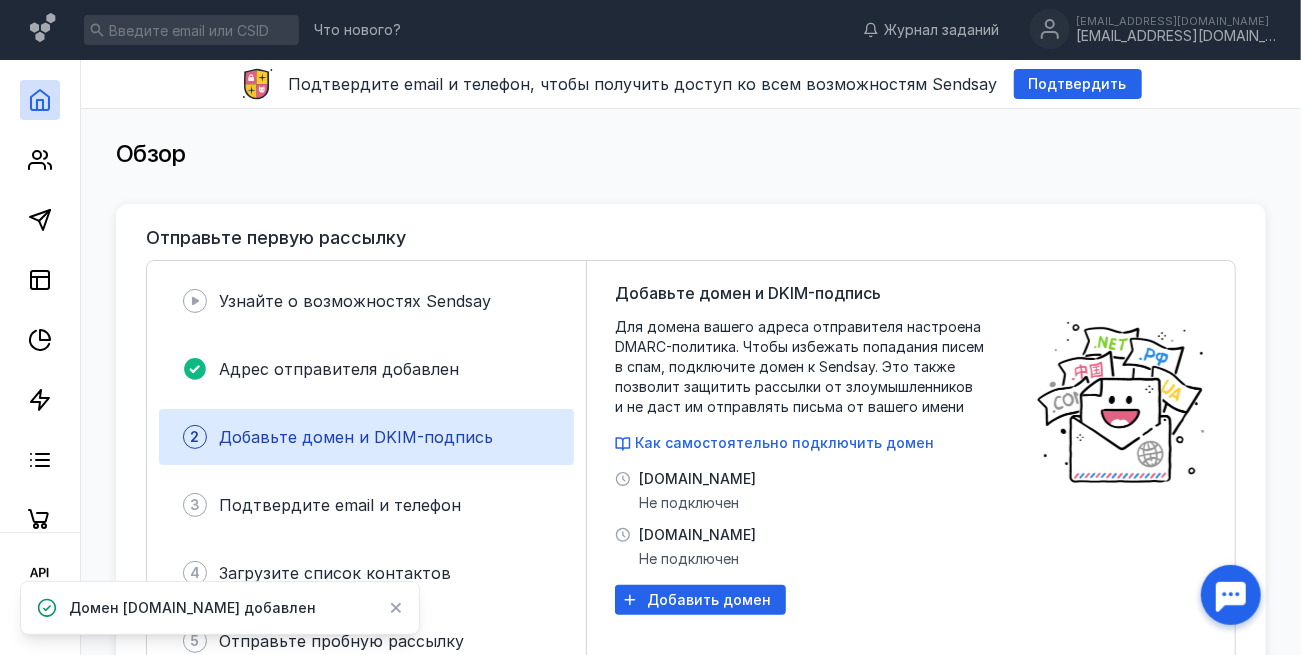 scroll, scrollTop: 100, scrollLeft: 0, axis: vertical 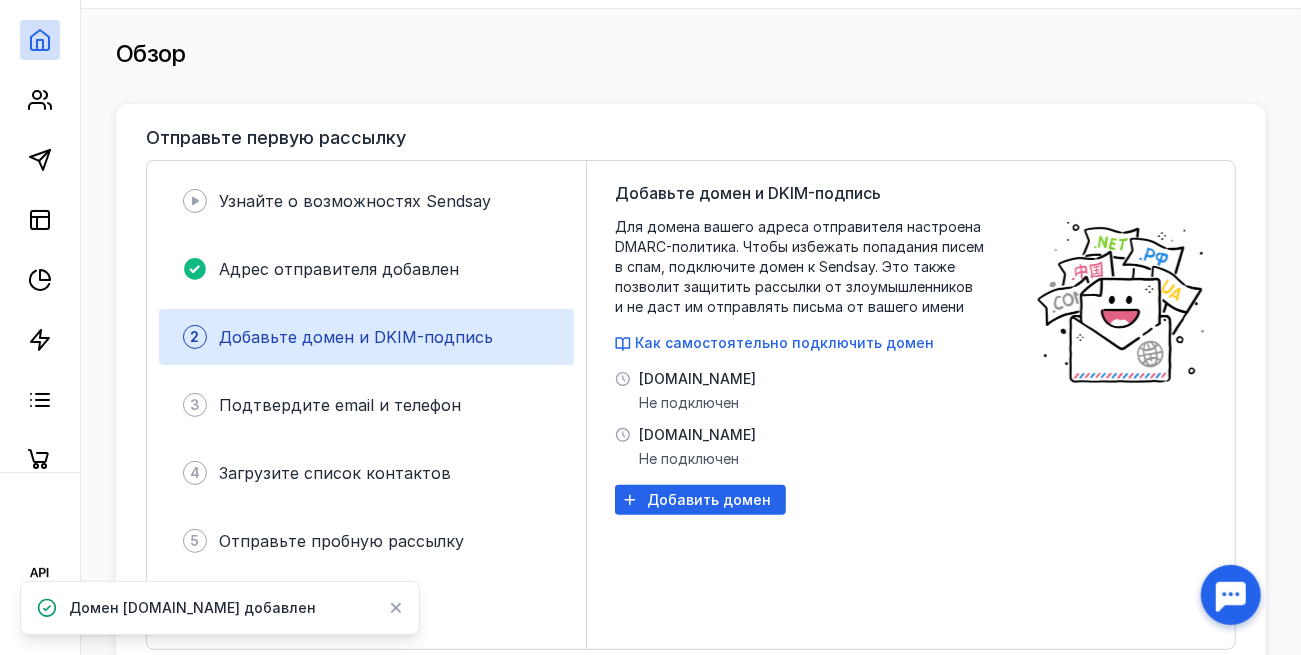 drag, startPoint x: 632, startPoint y: 437, endPoint x: 634, endPoint y: 424, distance: 13.152946 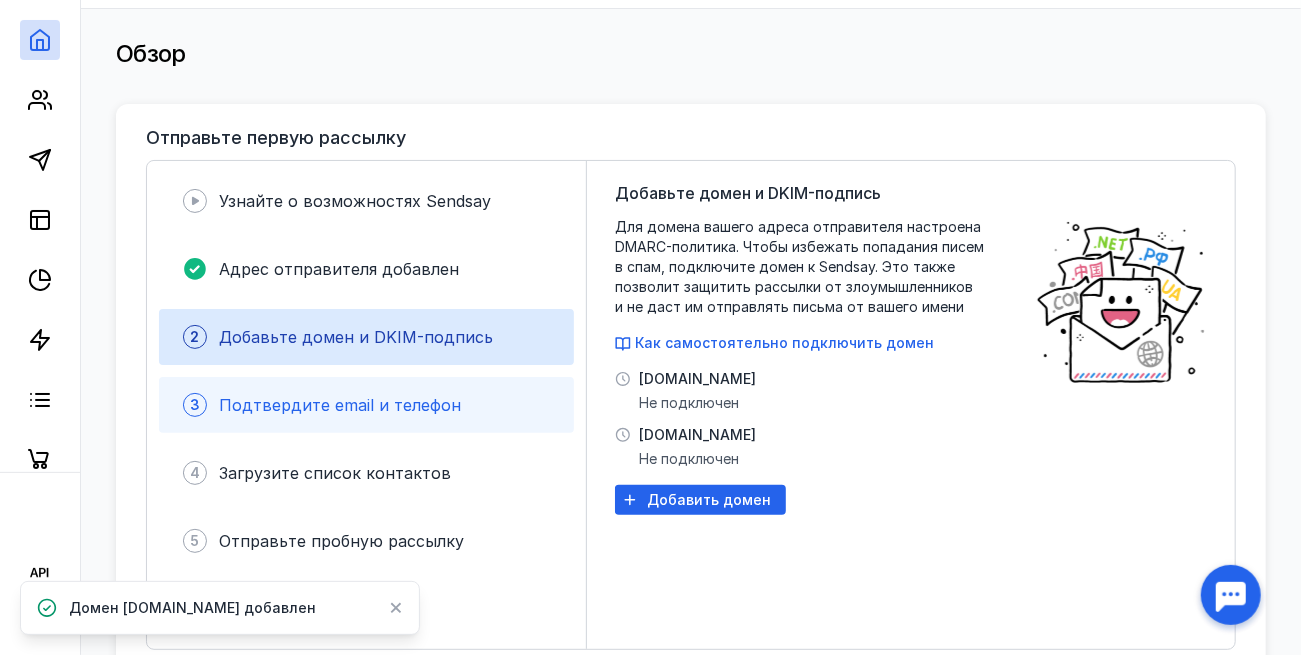 click on "Подтвердите email и телефон" at bounding box center [340, 405] 